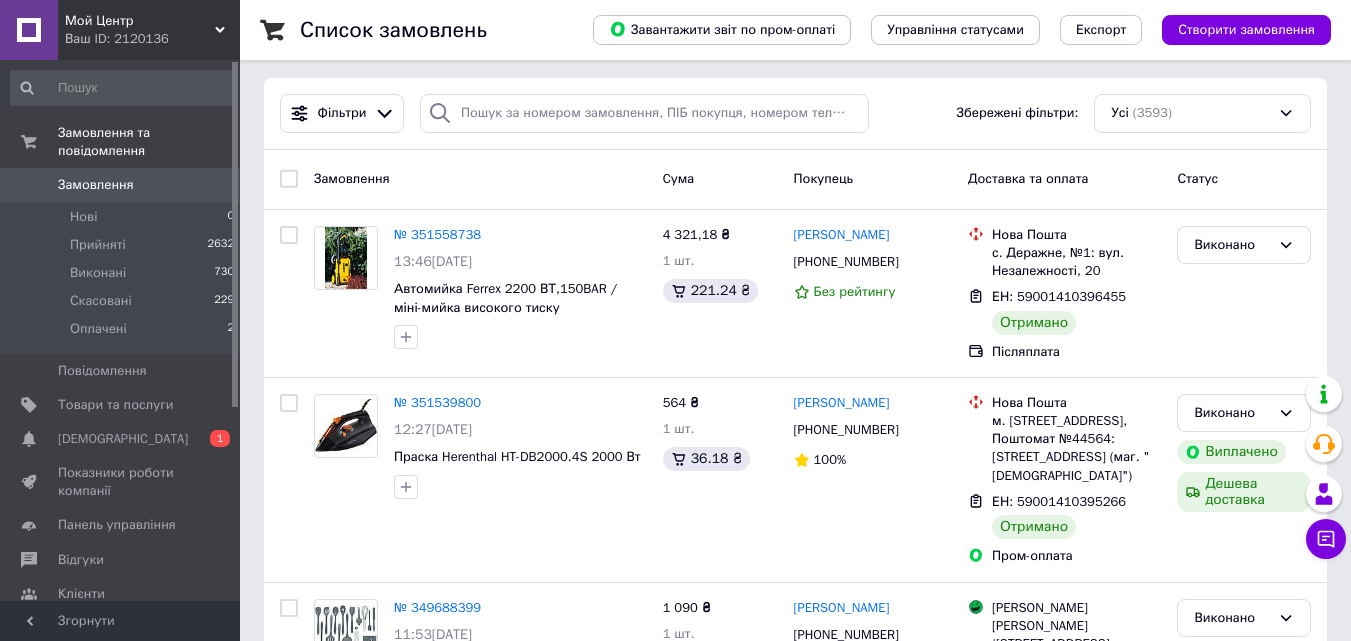 scroll, scrollTop: 106, scrollLeft: 0, axis: vertical 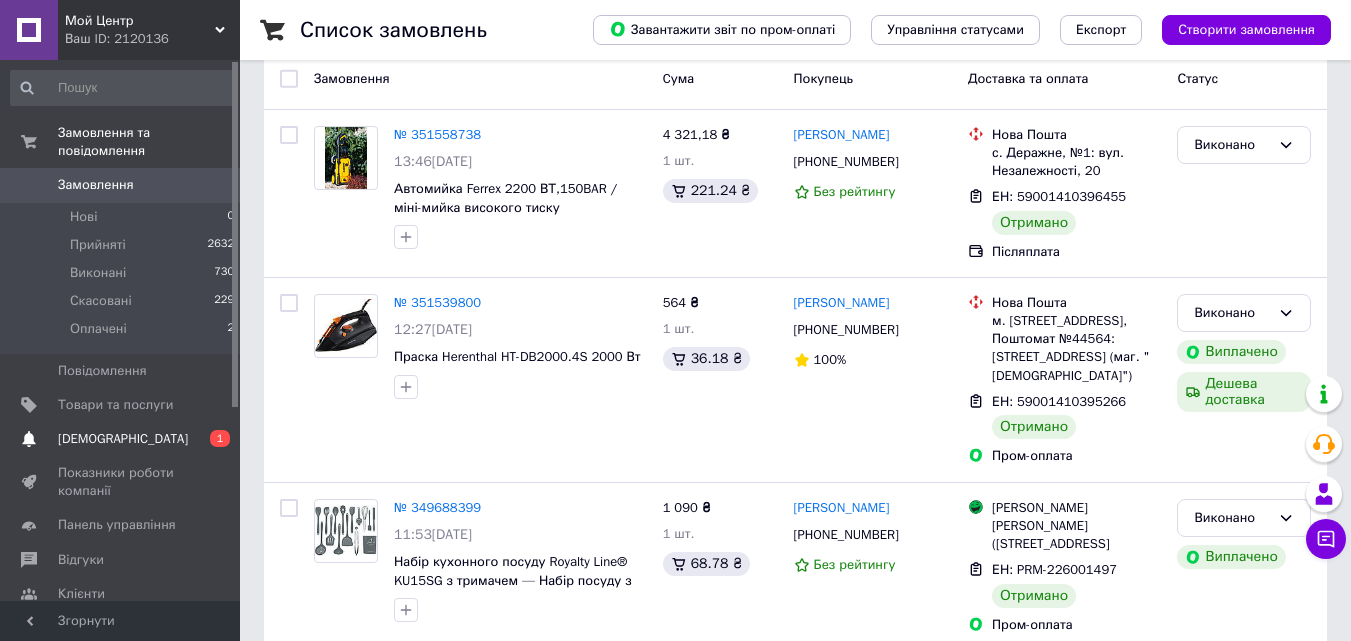 click on "[DEMOGRAPHIC_DATA]" at bounding box center [121, 439] 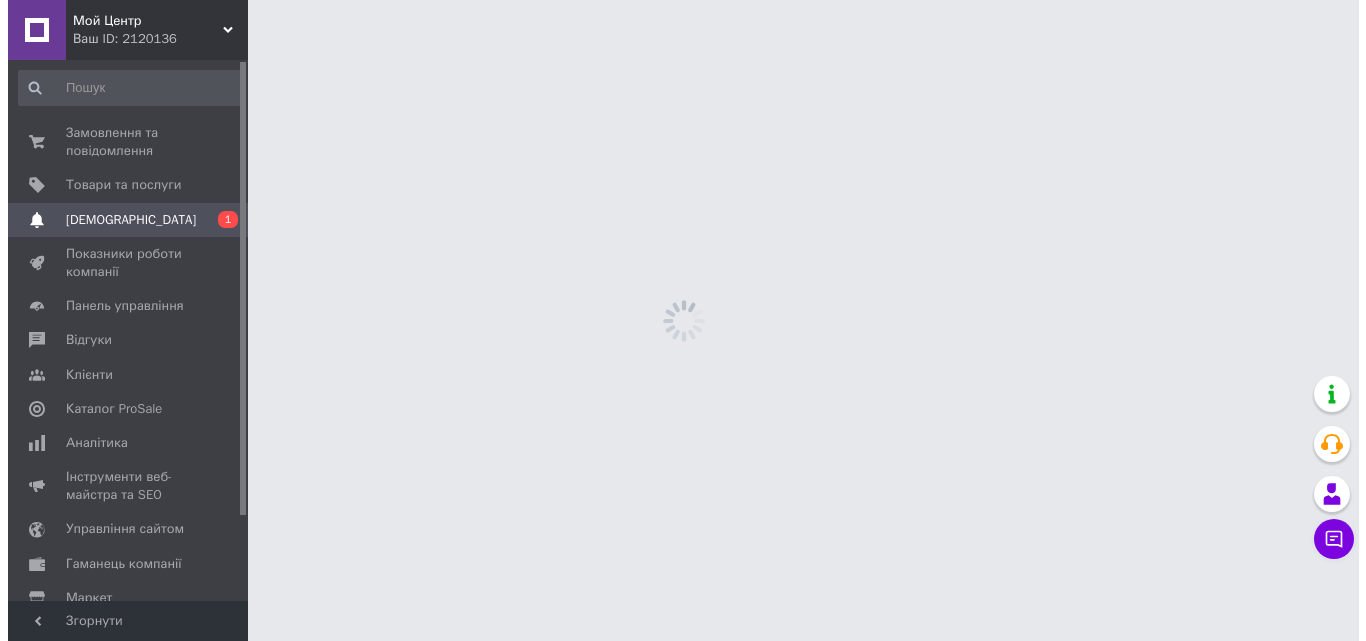 scroll, scrollTop: 0, scrollLeft: 0, axis: both 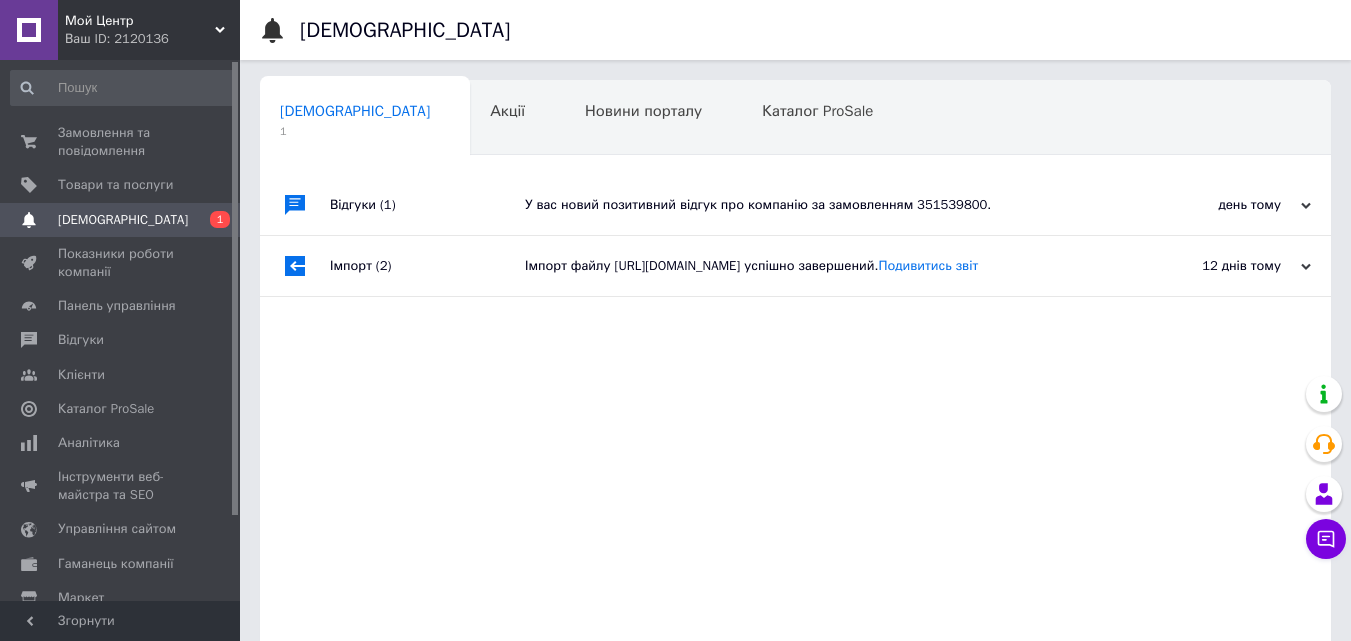 click on "У вас новий позитивний відгук про компанію за замовленням 351539800." at bounding box center [818, 205] 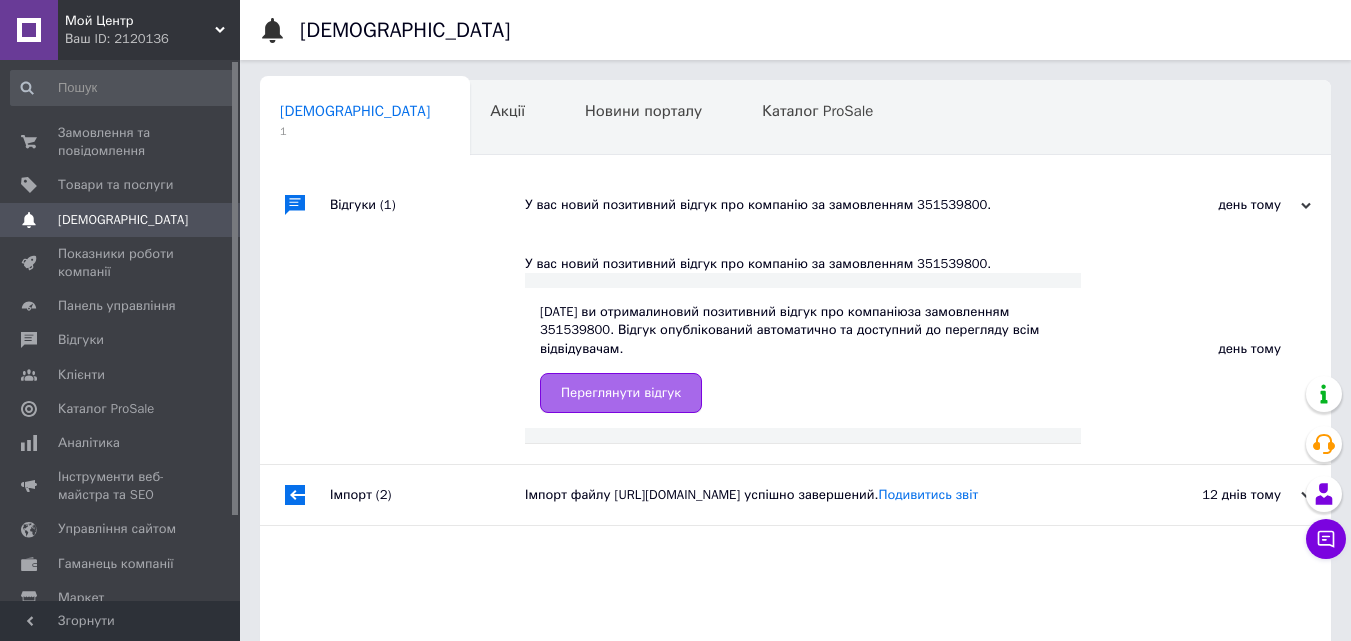 click on "Переглянути відгук" at bounding box center [621, 393] 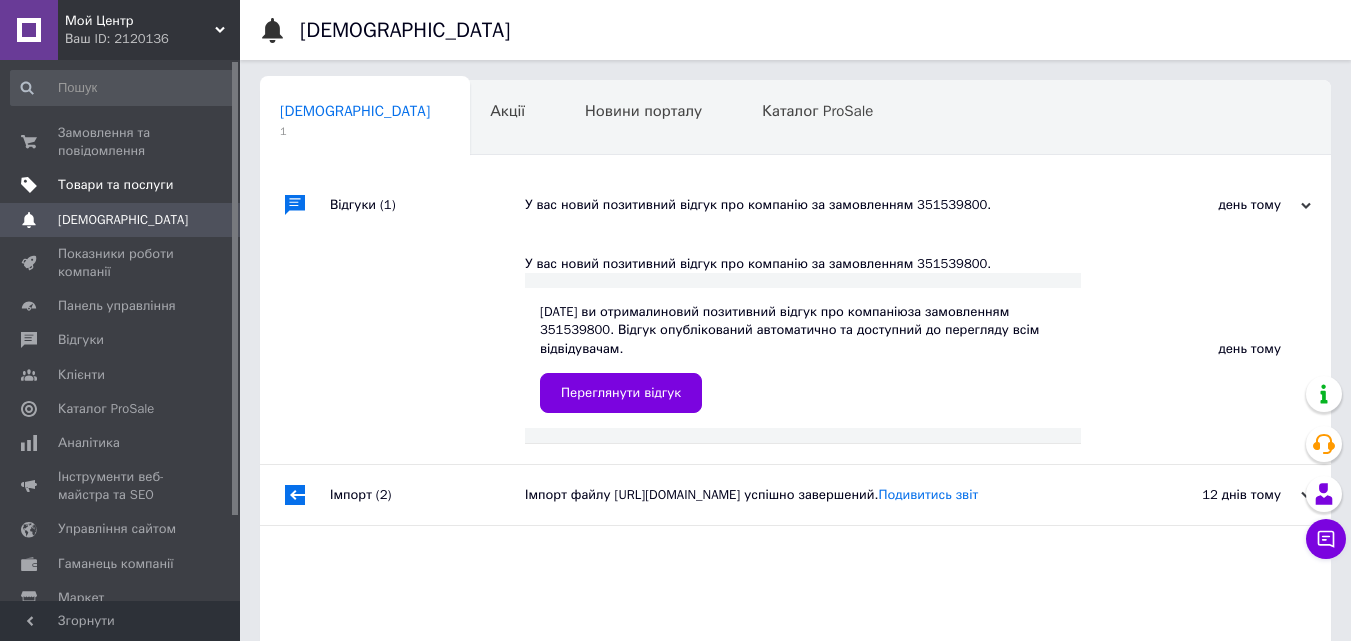 click on "Товари та послуги" at bounding box center [115, 185] 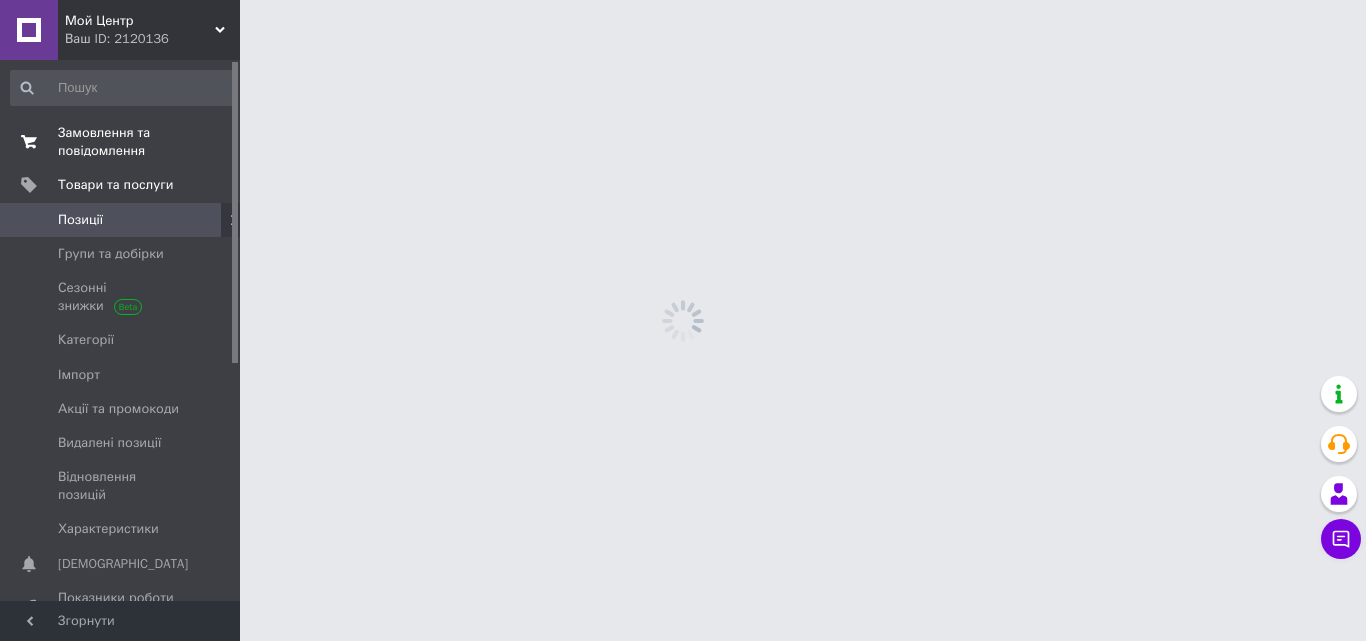 click on "Замовлення та повідомлення" at bounding box center (121, 142) 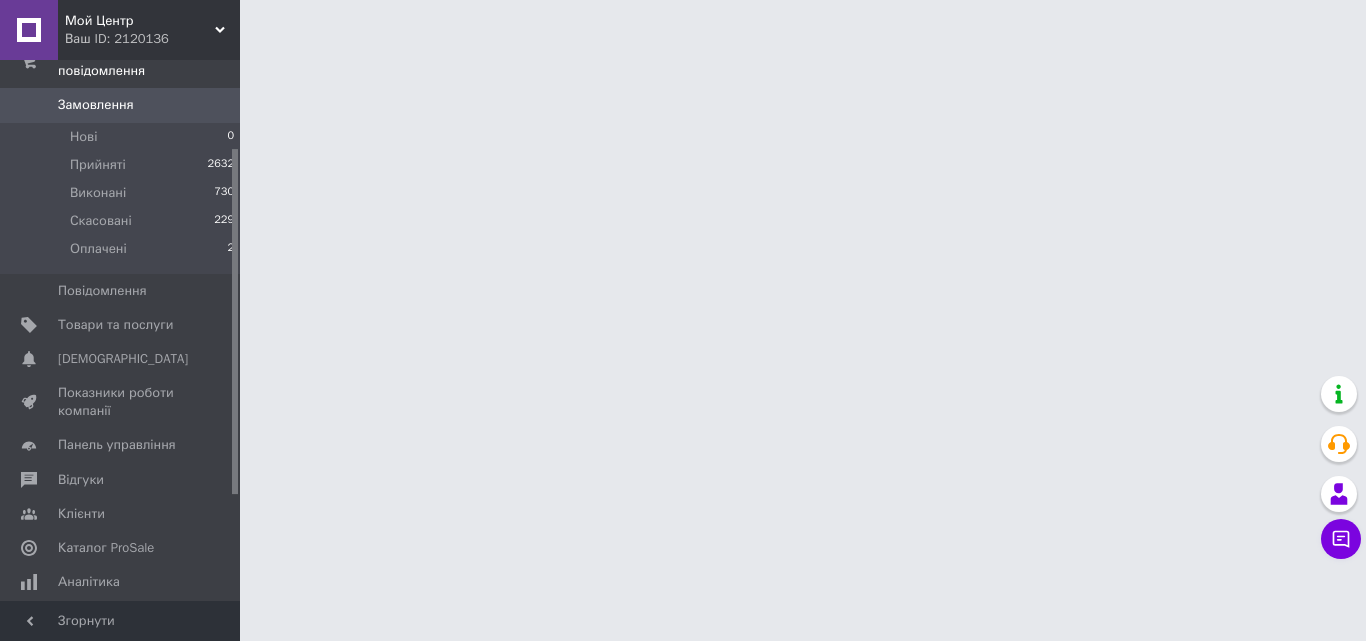 scroll, scrollTop: 224, scrollLeft: 0, axis: vertical 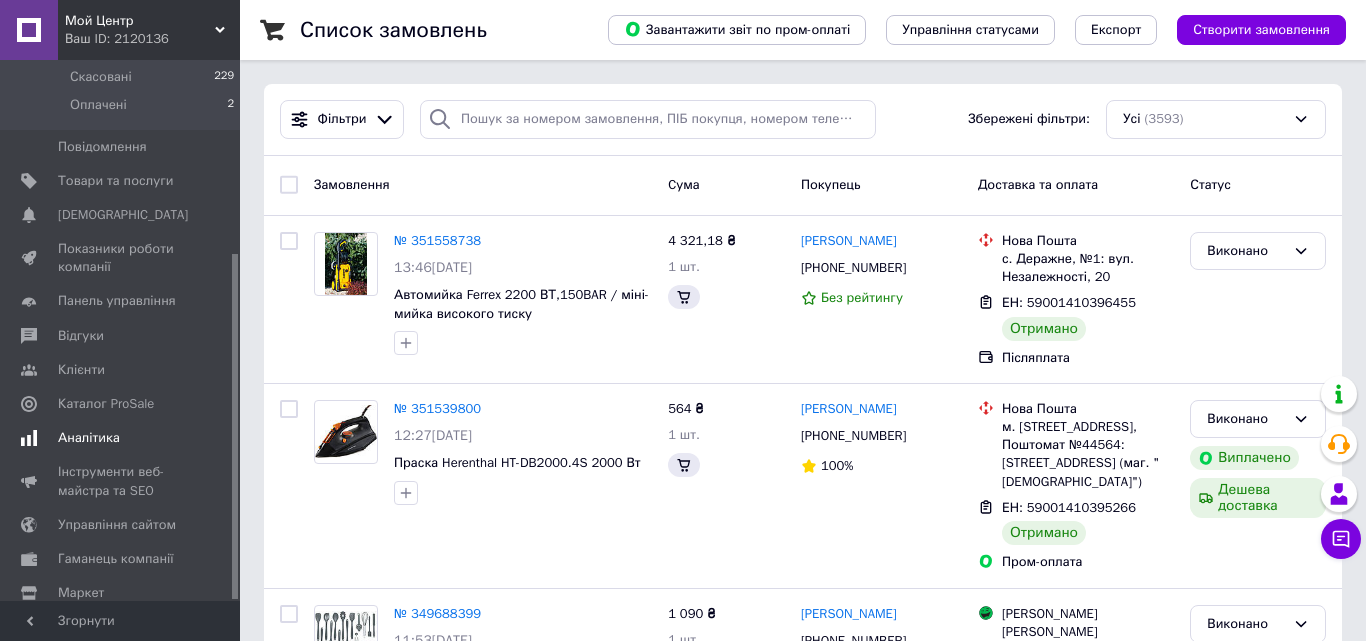 click on "Аналітика" at bounding box center (121, 438) 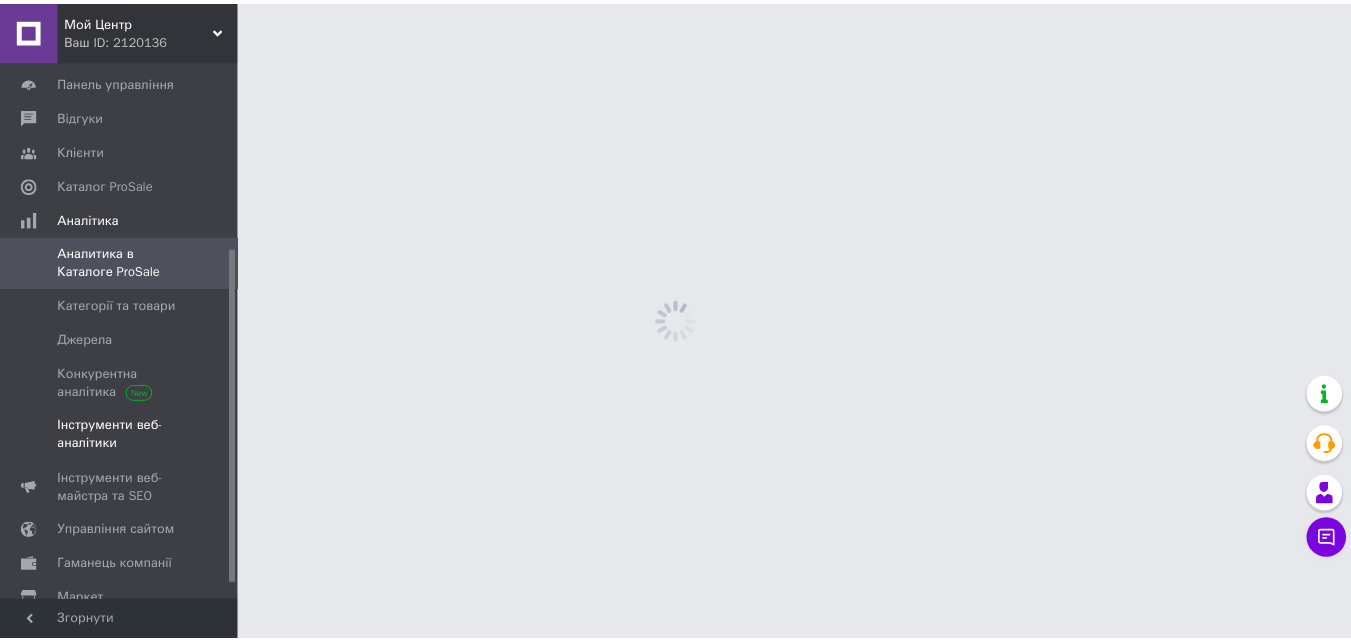 scroll, scrollTop: 302, scrollLeft: 0, axis: vertical 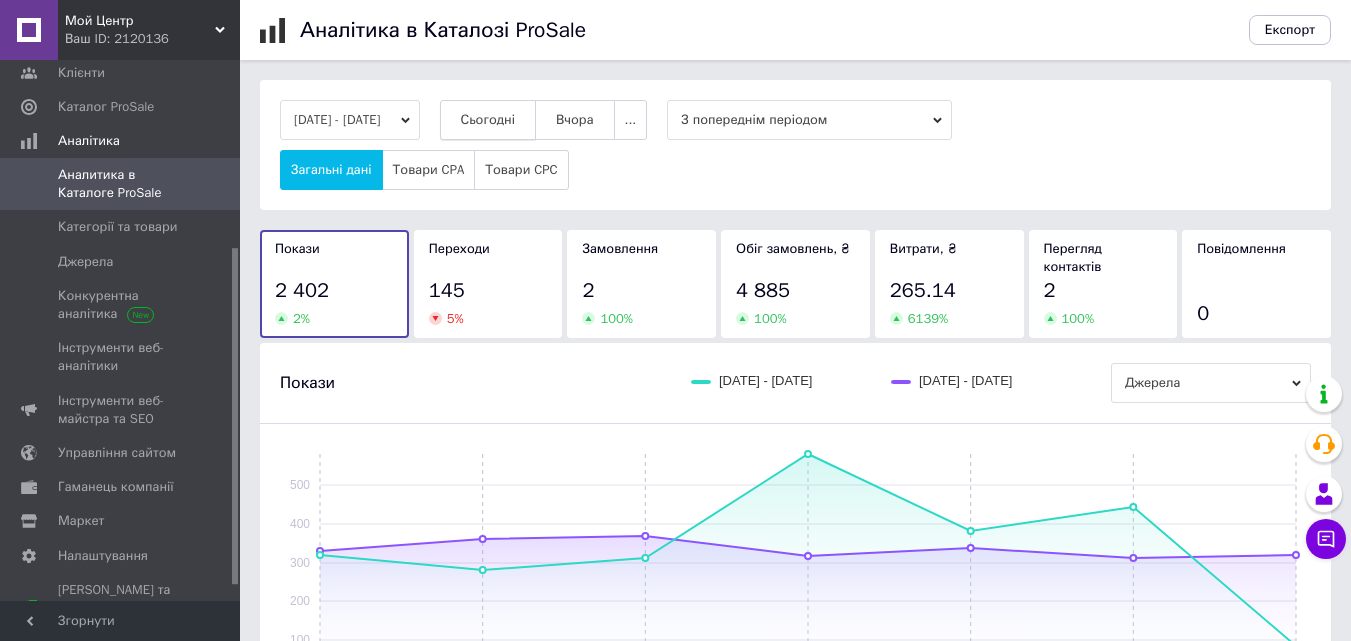 click on "Сьогодні" at bounding box center [488, 120] 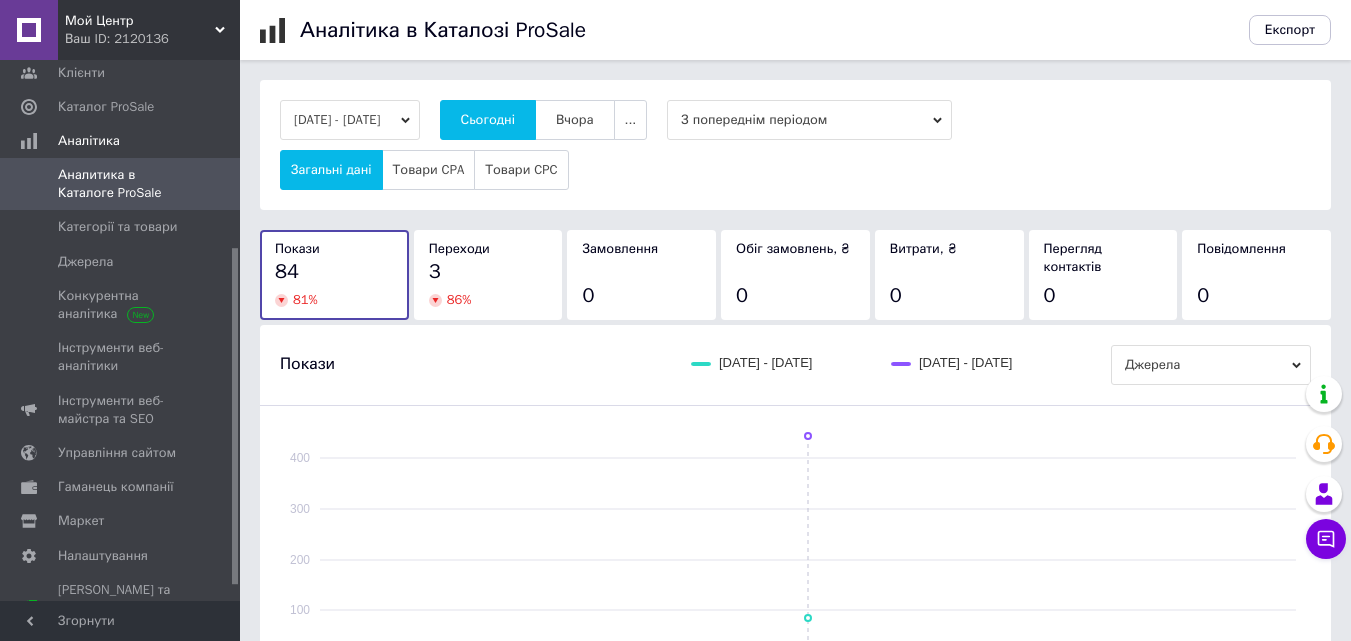click on "[DATE] - [DATE] Сьогодні [GEOGRAPHIC_DATA] ... З попереднім періодом Загальні дані Товари CPA Товари CPC" at bounding box center (795, 145) 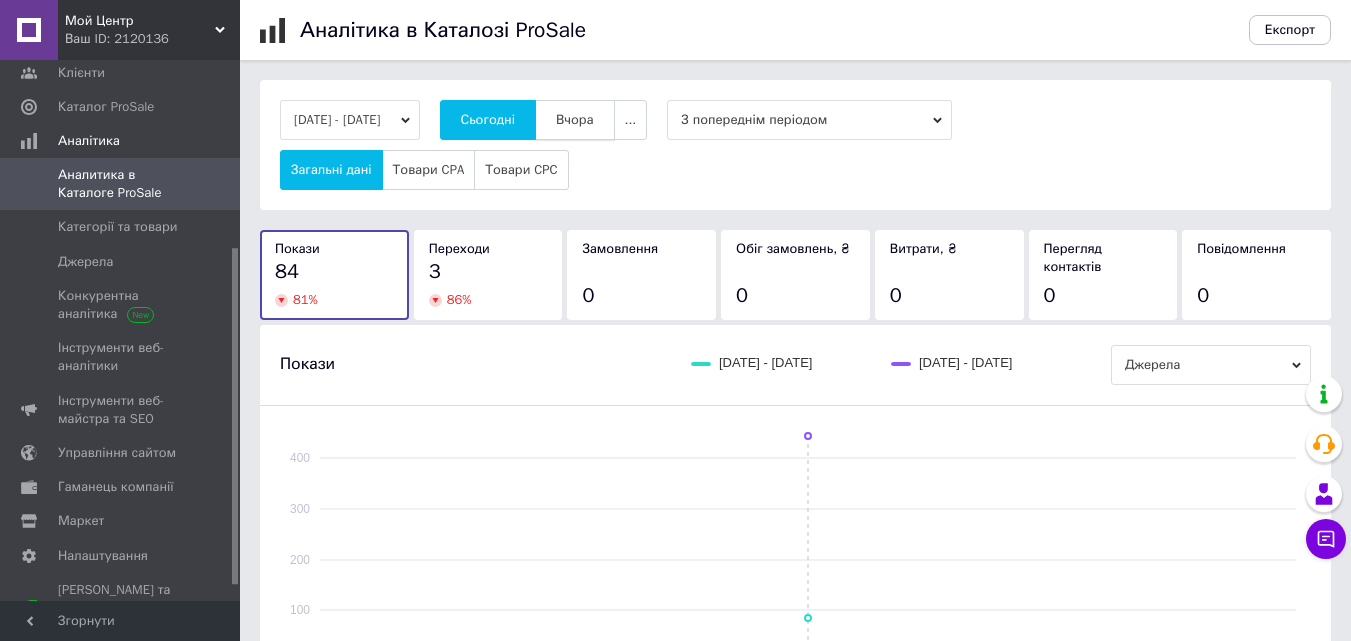 click on "Вчора" at bounding box center [575, 120] 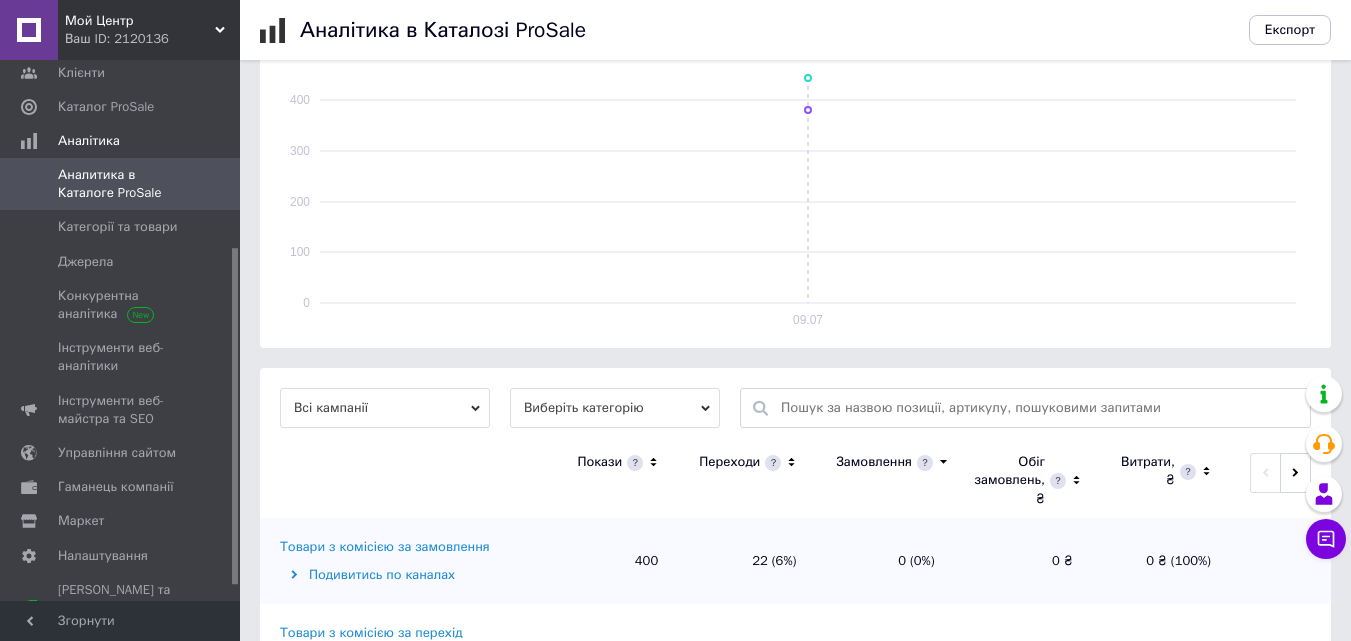 scroll, scrollTop: 620, scrollLeft: 0, axis: vertical 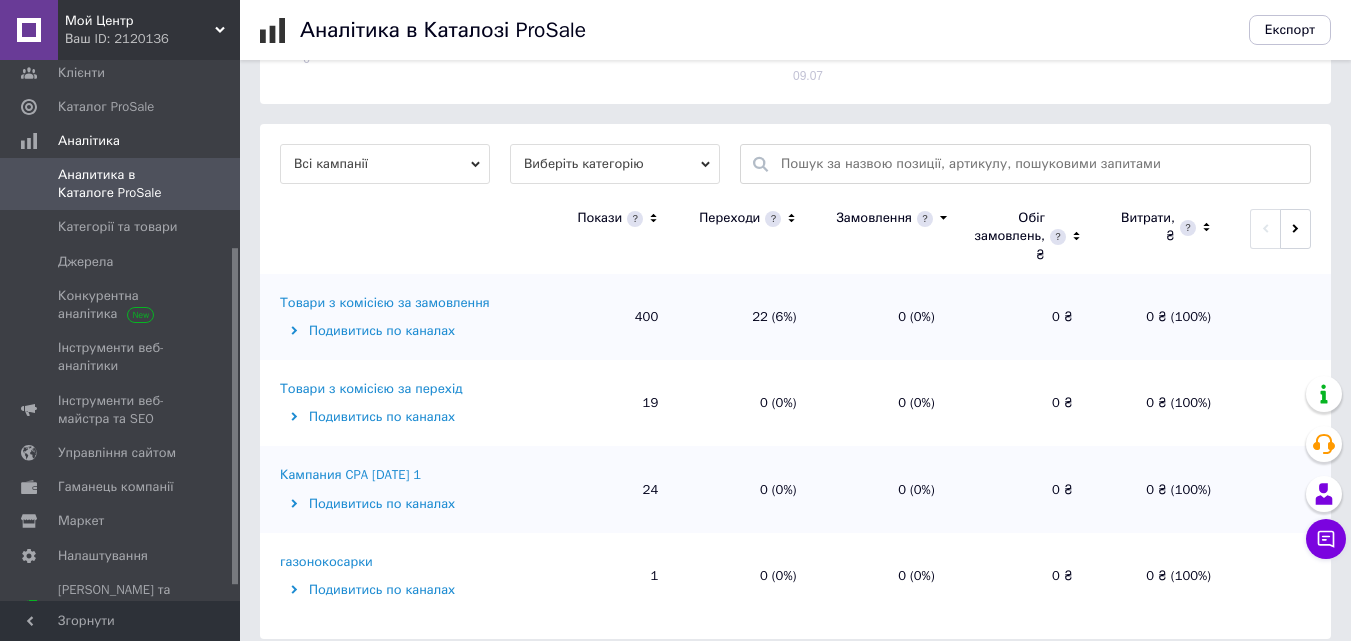 click on "Товари з комісією за замовлення" at bounding box center (385, 303) 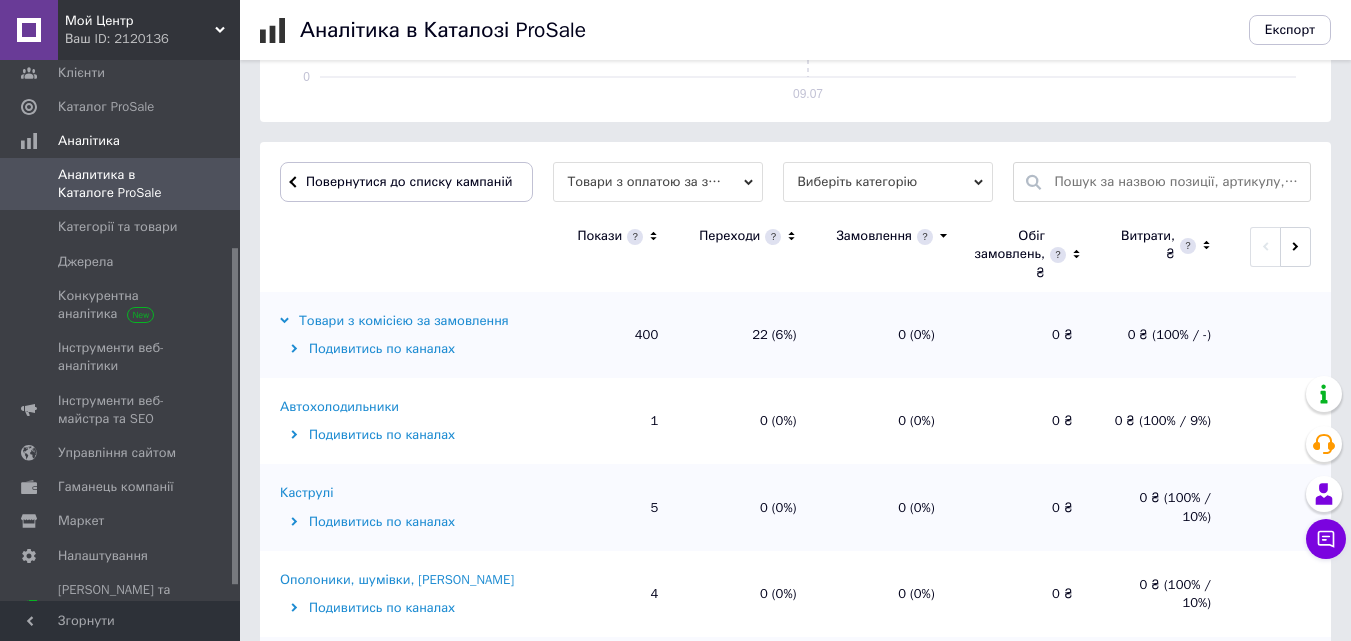 scroll, scrollTop: 651, scrollLeft: 0, axis: vertical 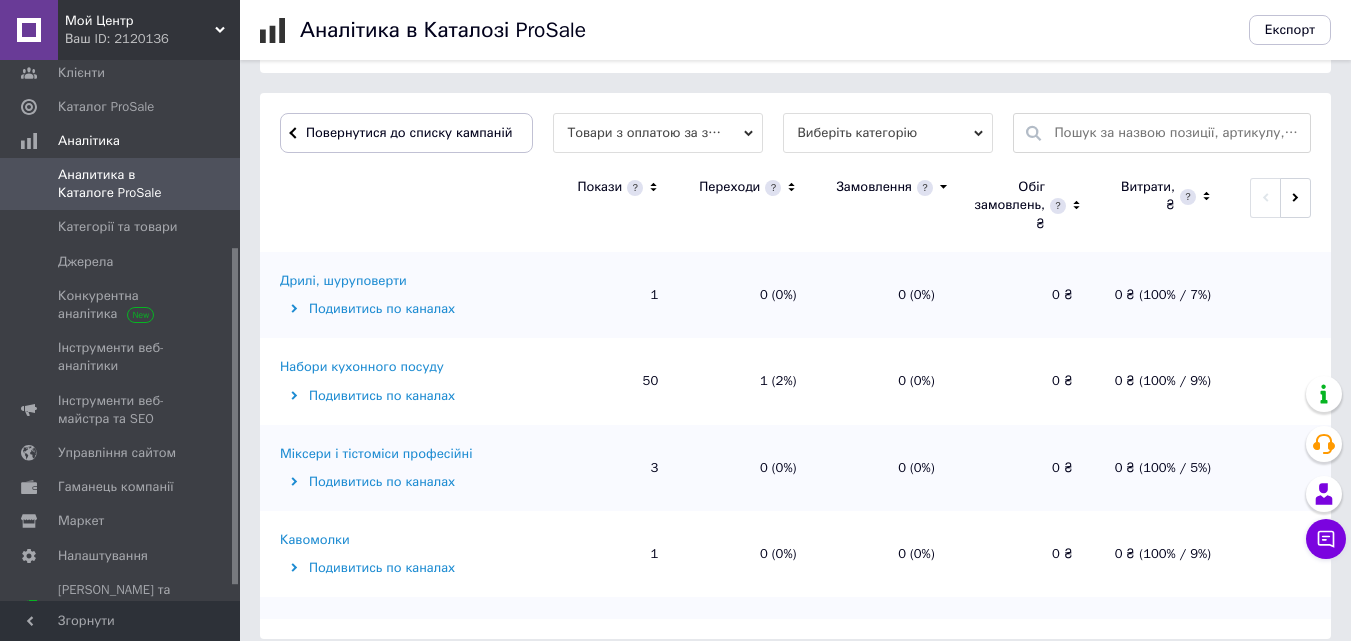 click on "Набори кухонного посуду Подивитись по каналах" at bounding box center (400, 381) 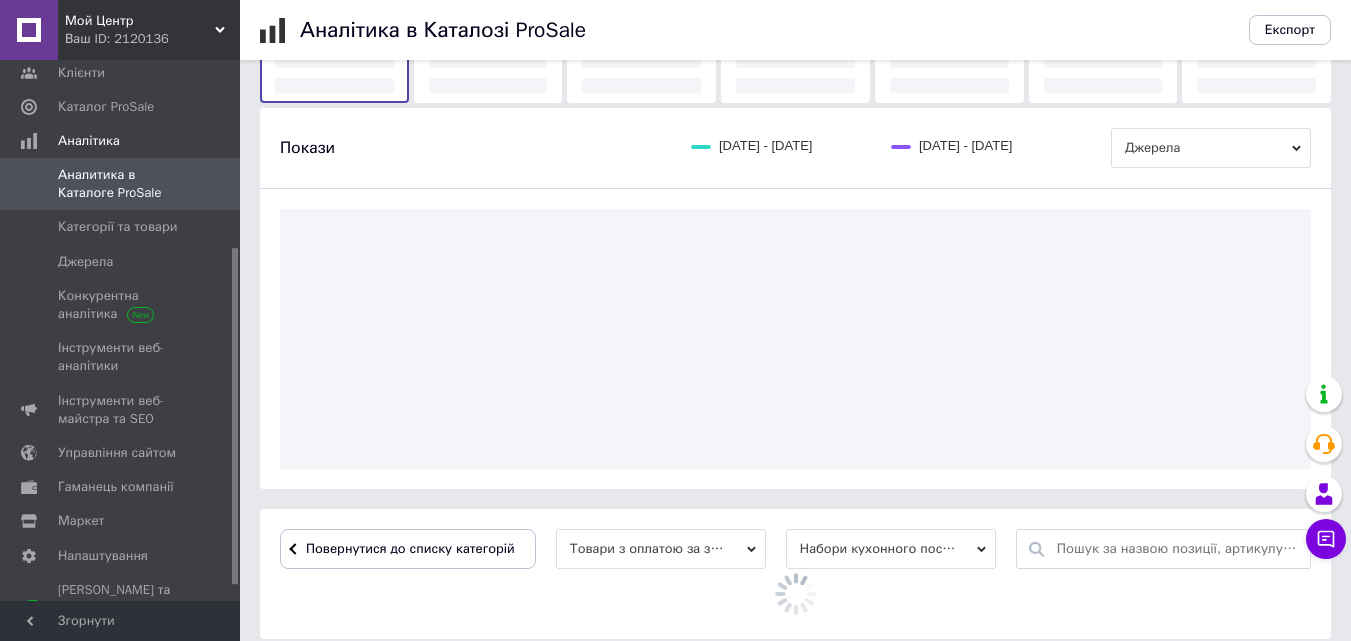 scroll, scrollTop: 651, scrollLeft: 0, axis: vertical 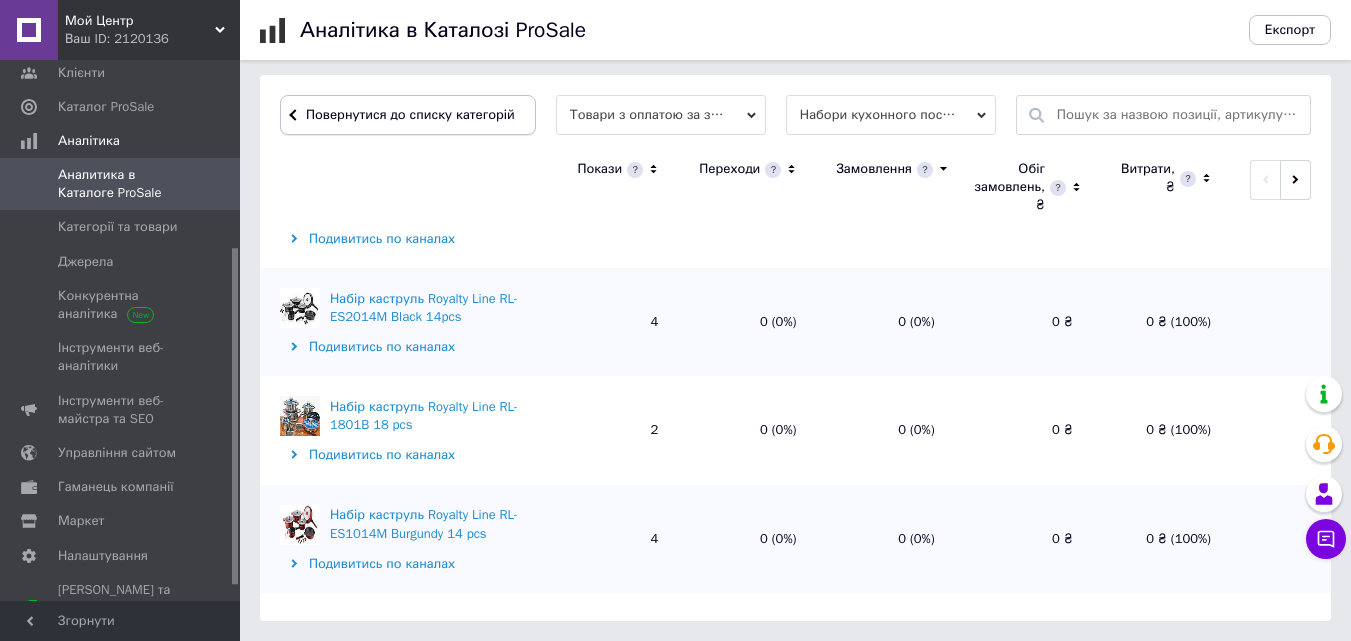 click on "Повернутися до списку категорій" at bounding box center [408, 115] 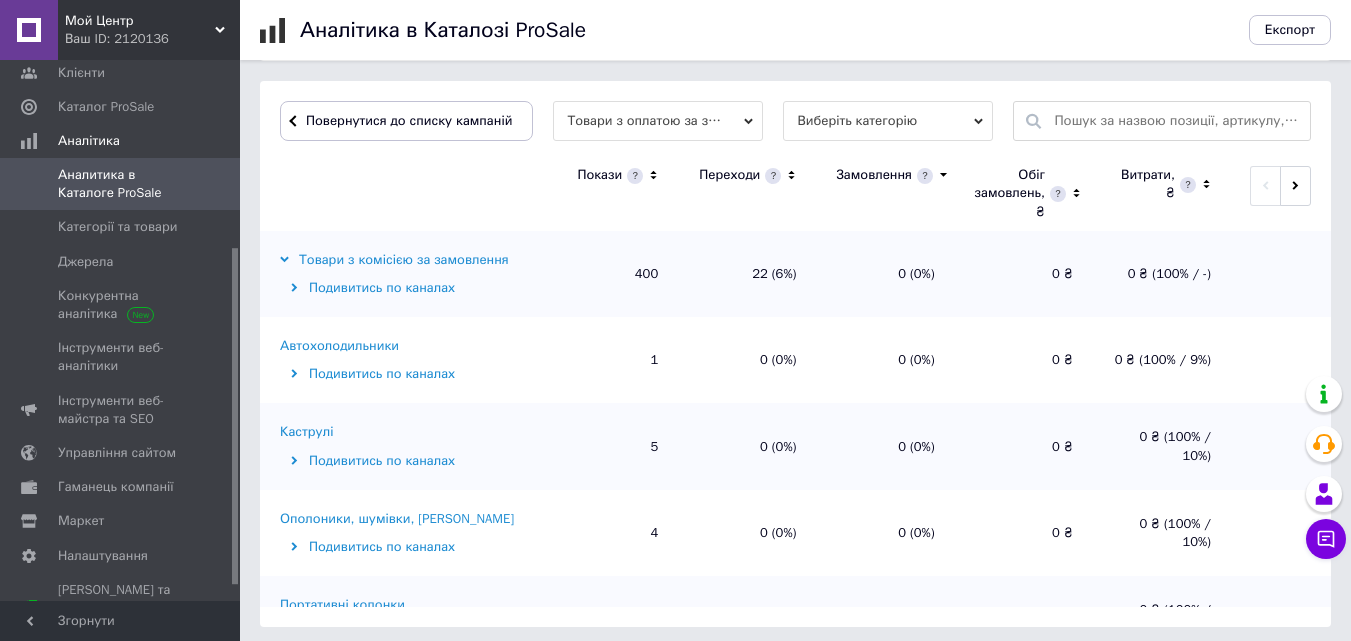 scroll, scrollTop: 651, scrollLeft: 0, axis: vertical 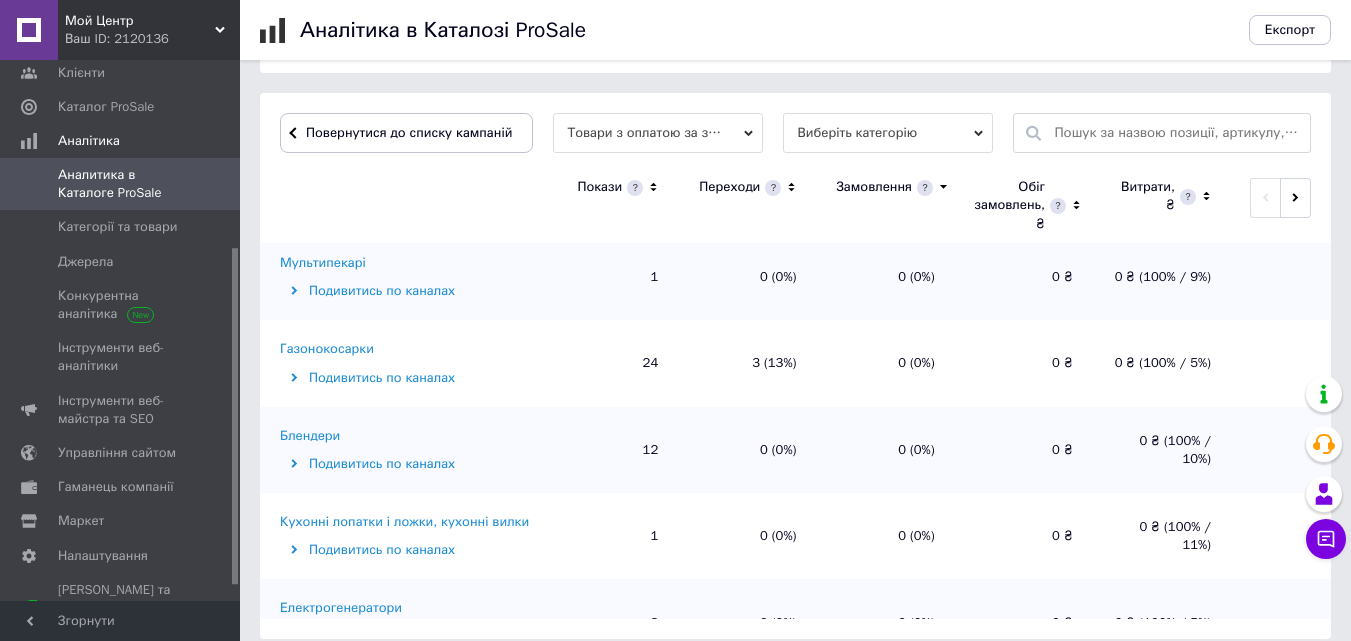 click on "Газонокосарки" at bounding box center [327, 349] 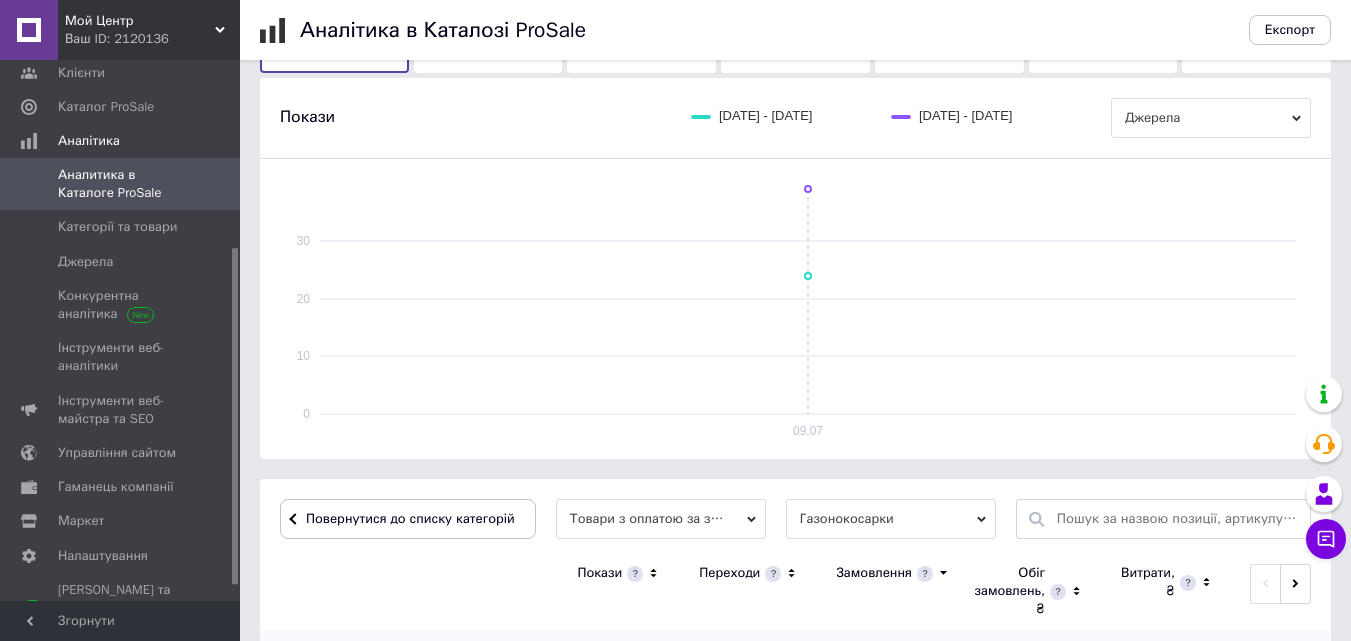 scroll, scrollTop: 651, scrollLeft: 0, axis: vertical 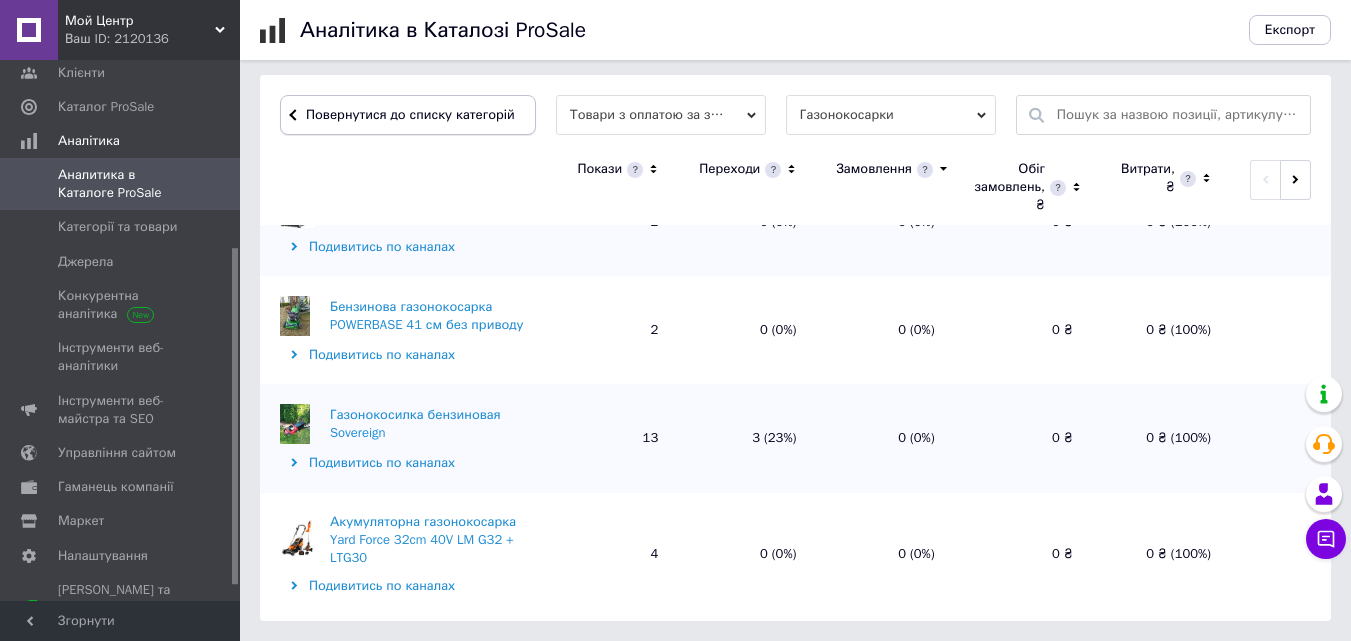click on "Повернутися до списку категорій" at bounding box center [408, 115] 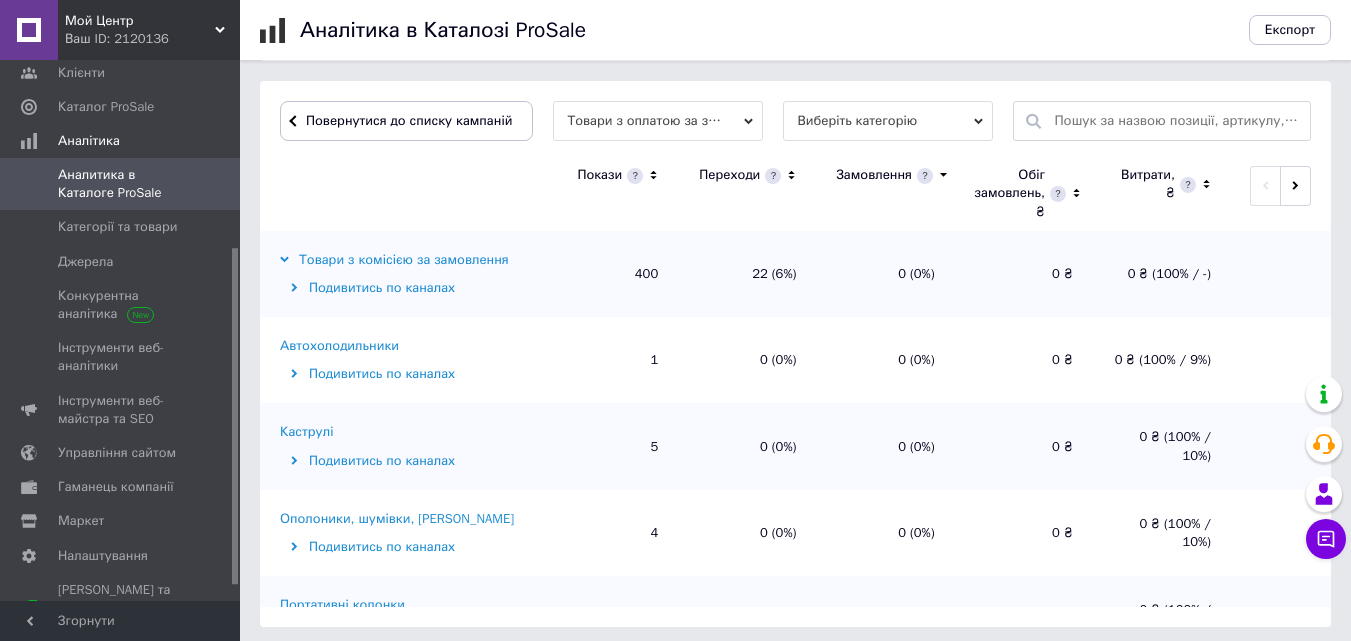 scroll, scrollTop: 651, scrollLeft: 0, axis: vertical 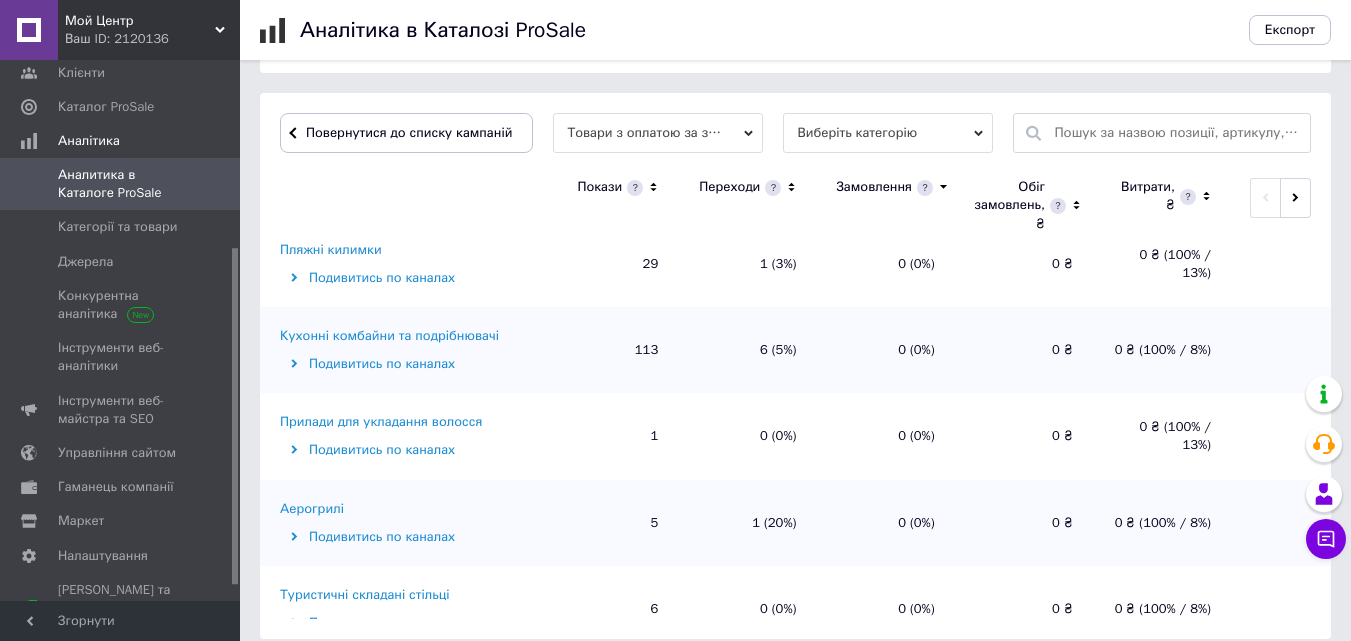 click on "Кухонні комбайни та подрібнювачі" at bounding box center [389, 336] 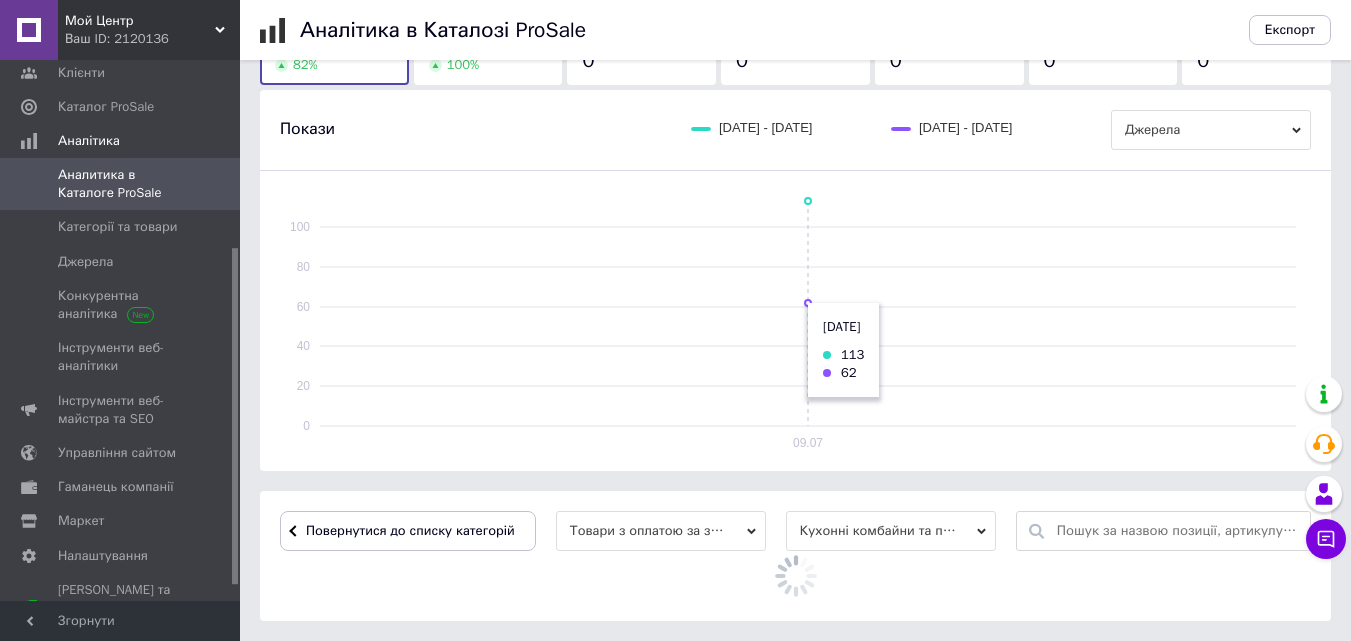 scroll, scrollTop: 651, scrollLeft: 0, axis: vertical 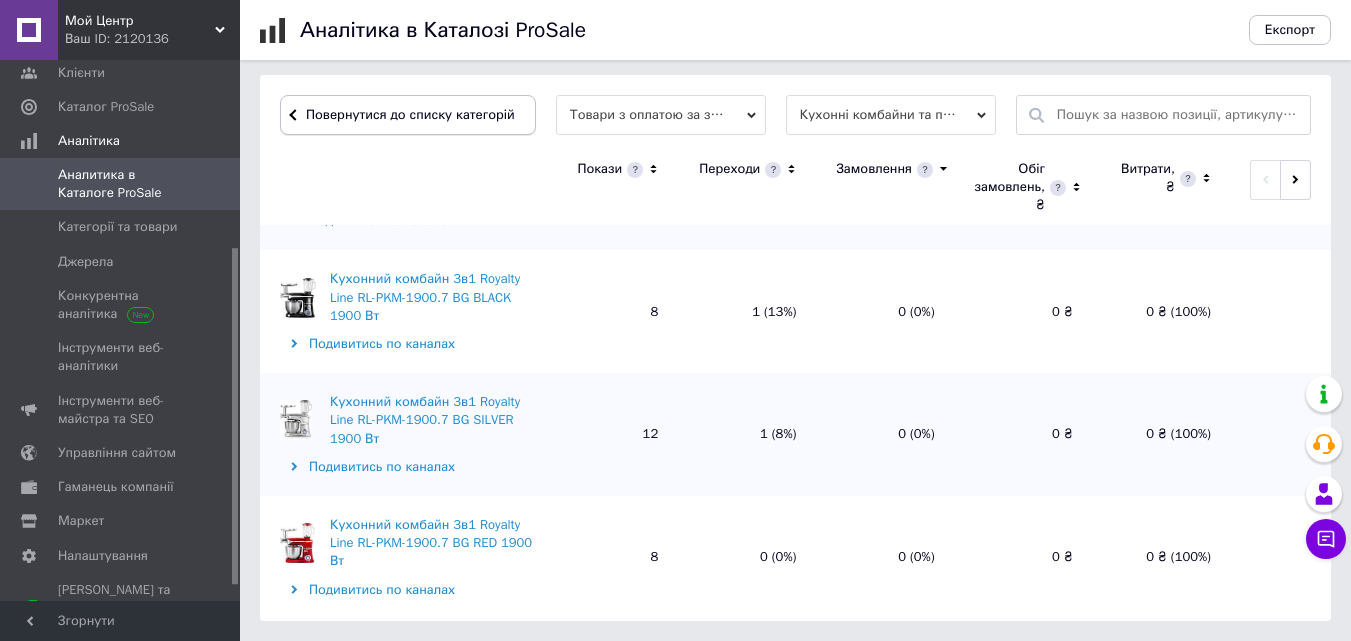 click on "Повернутися до списку категорій" at bounding box center (408, 115) 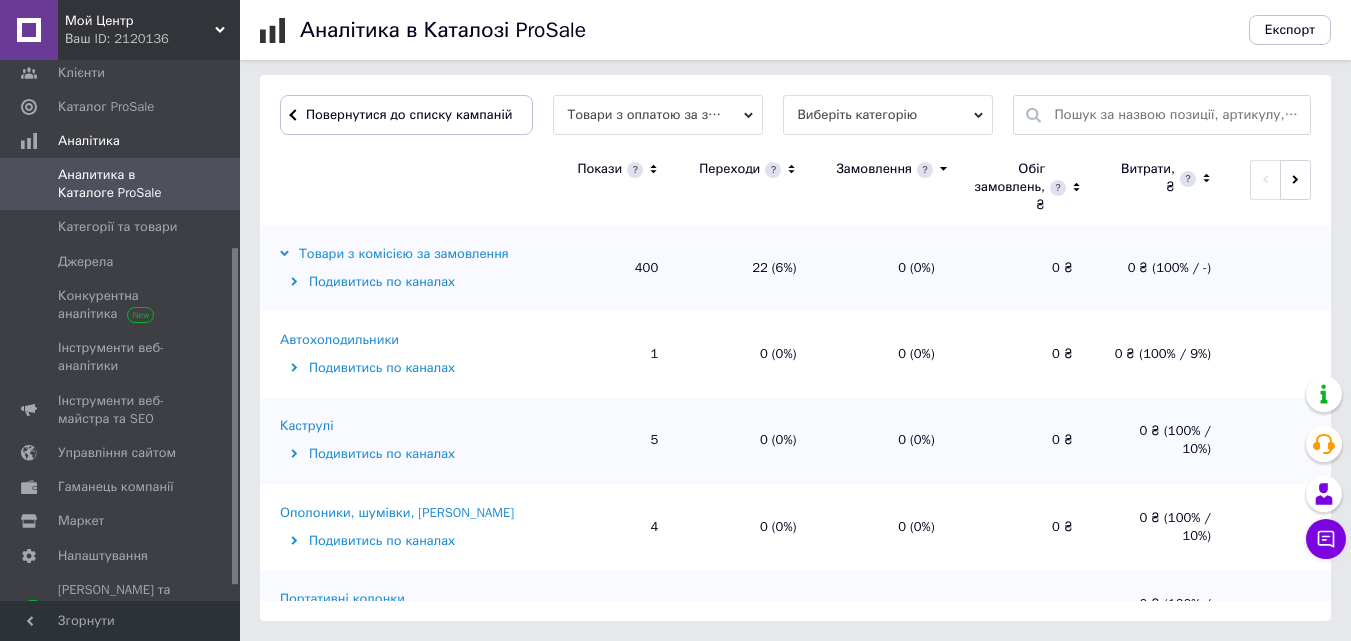 scroll, scrollTop: 651, scrollLeft: 0, axis: vertical 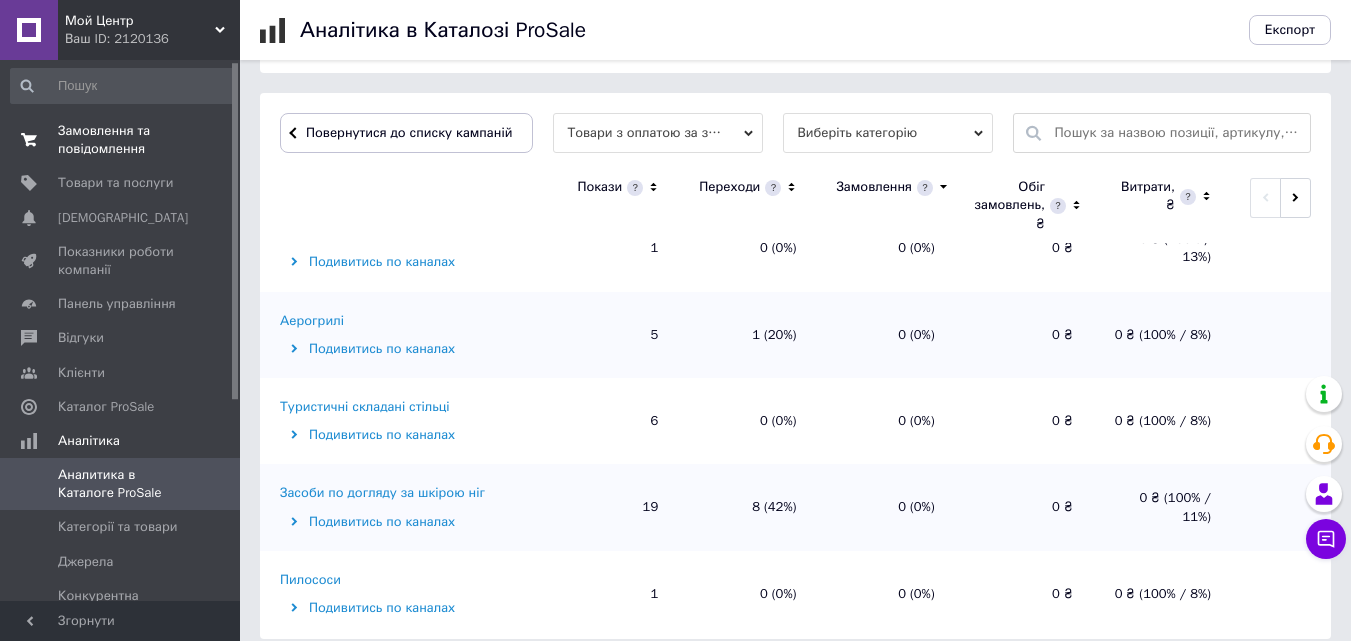 click on "Замовлення та повідомлення" at bounding box center (121, 140) 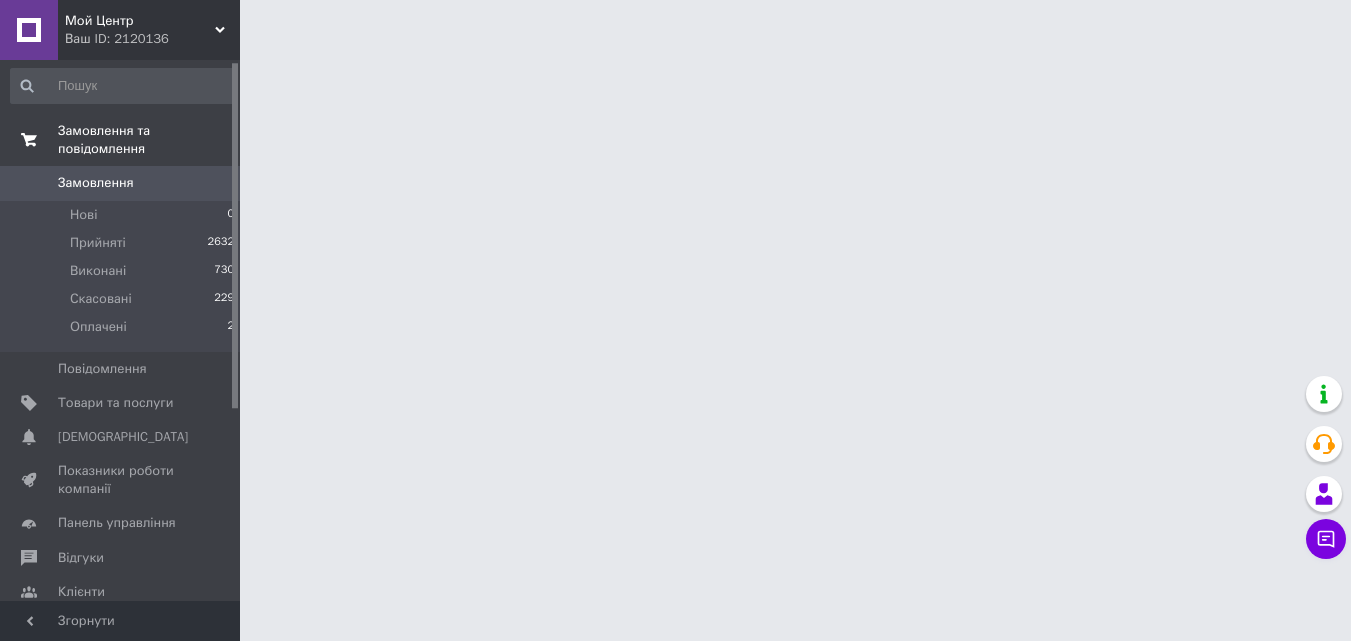 scroll, scrollTop: 0, scrollLeft: 0, axis: both 